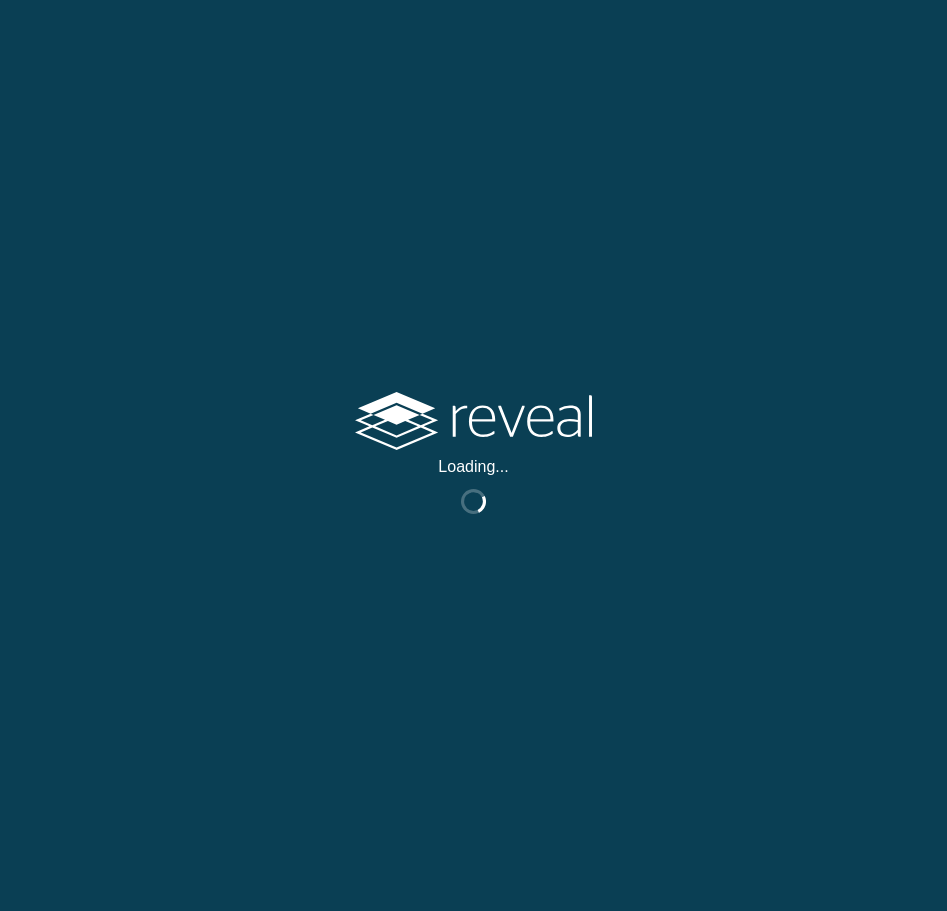 scroll, scrollTop: 0, scrollLeft: 0, axis: both 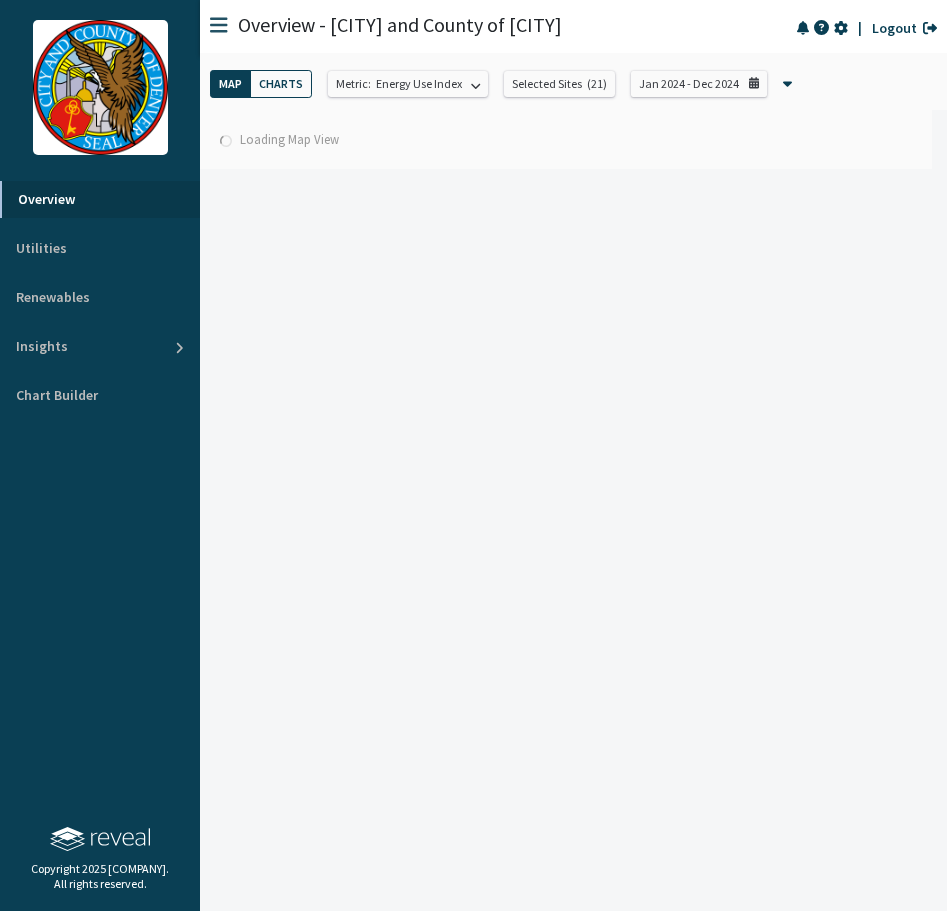 click on "Overview - [CITY] and County of [CITY] | Logout    Map Charts Metric:   Energy Use Index Energy Use Index Energy Cost Index Cost Avoidance Electric EUI Gas EUI Percent Energy Savings Percent Electric Savings Percent Gas Savings Percent Steam Savings Carbon Reduction Selected Sites   ( 21 ) Jan 2024 - Dec 2024 View More
Loading Map View" at bounding box center (573, 510) 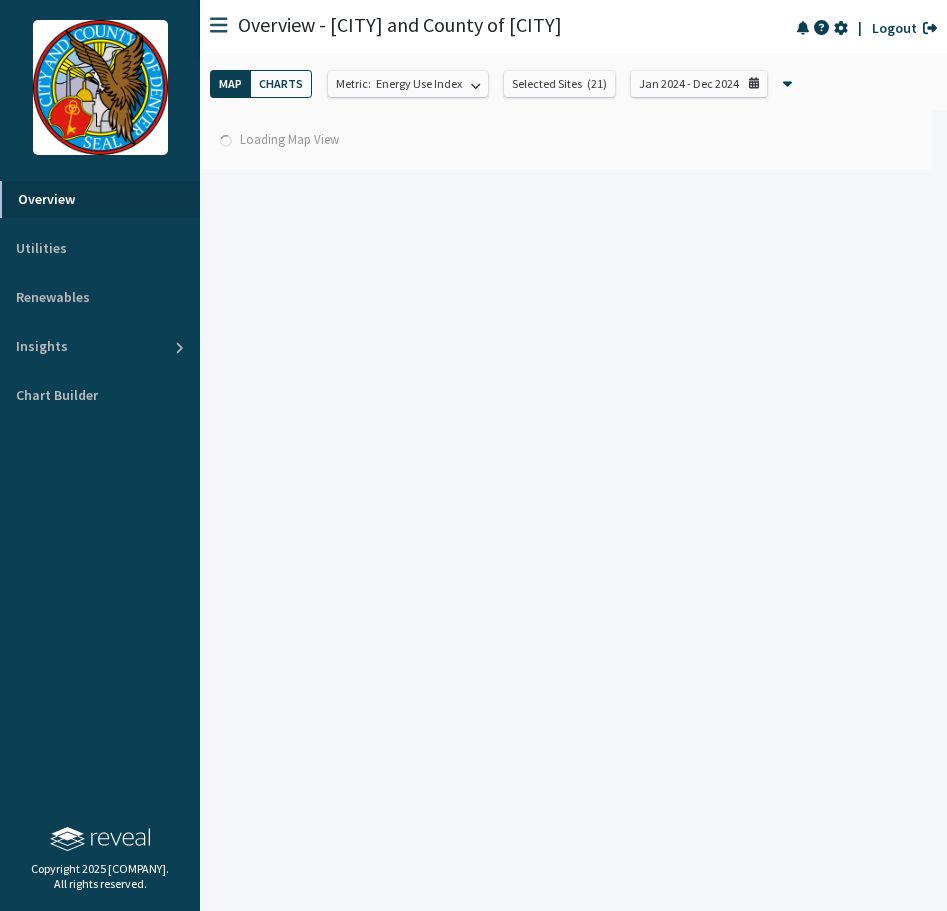 click on "Logout" at bounding box center (894, 28) 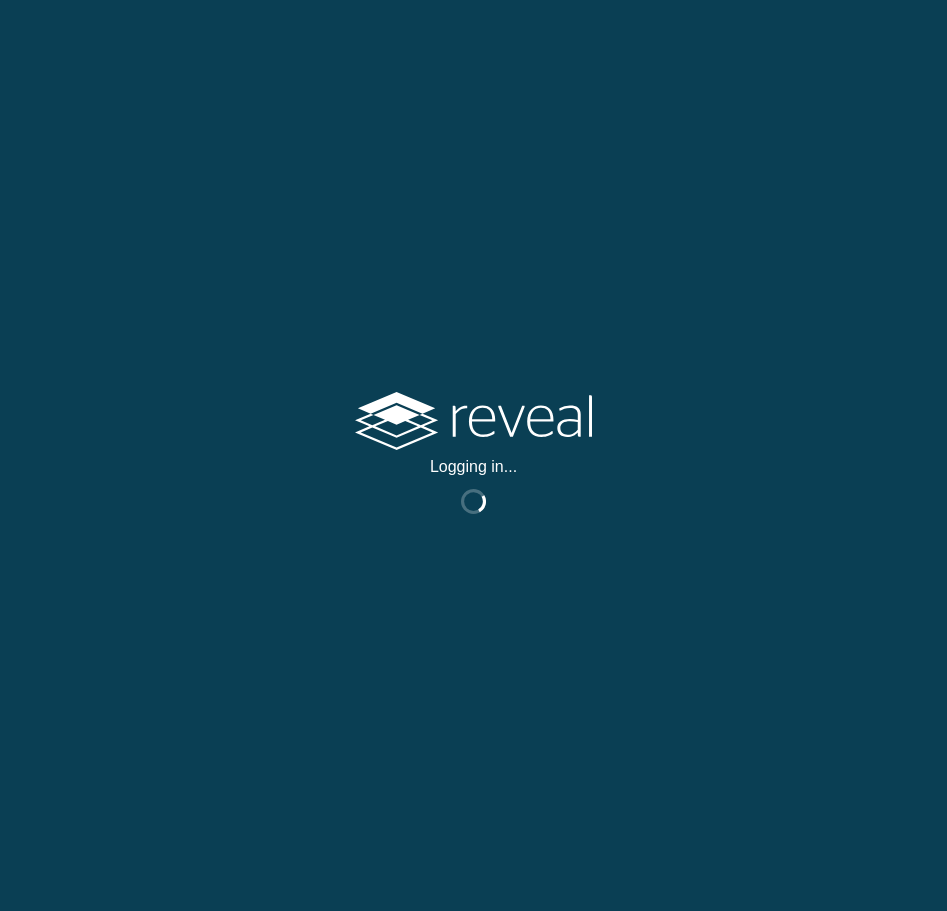 scroll, scrollTop: 0, scrollLeft: 0, axis: both 